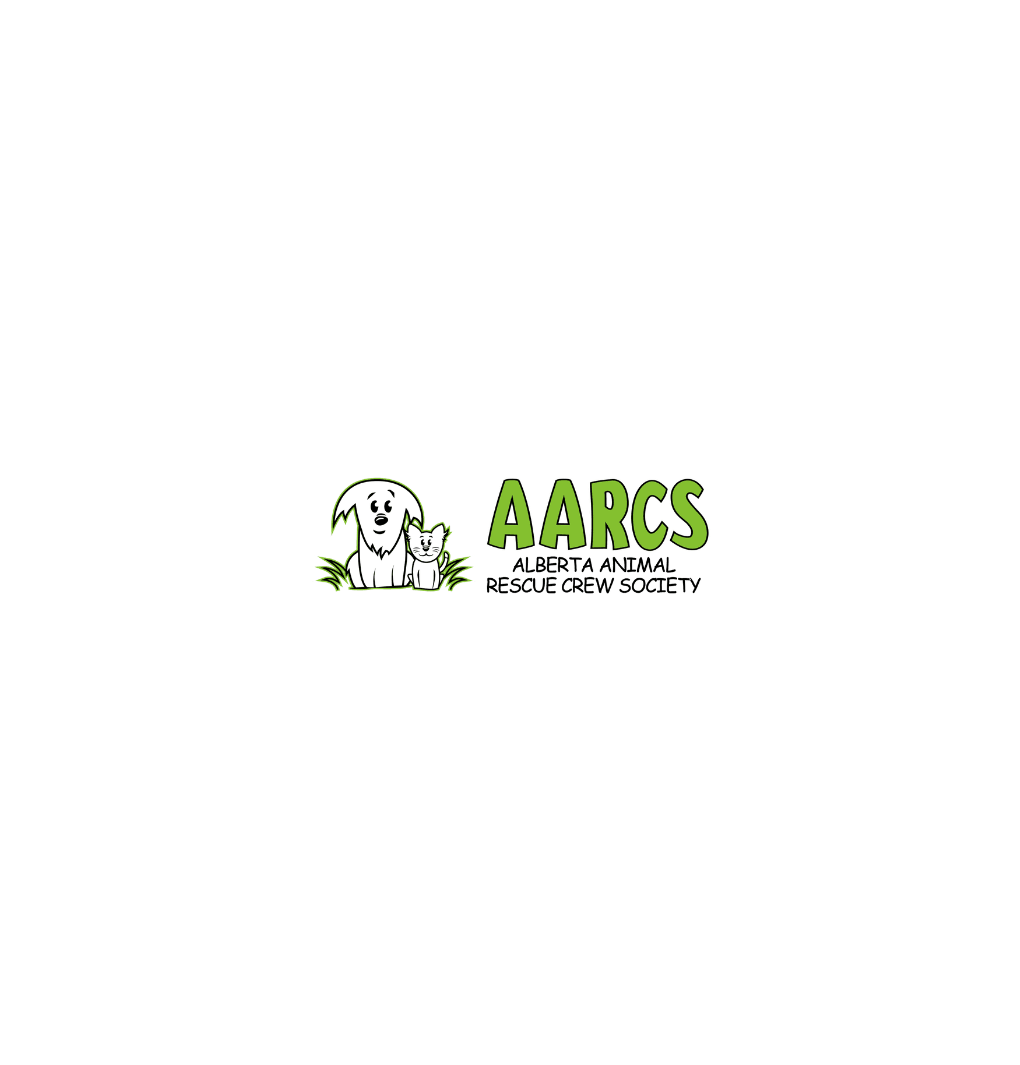 scroll, scrollTop: 0, scrollLeft: 0, axis: both 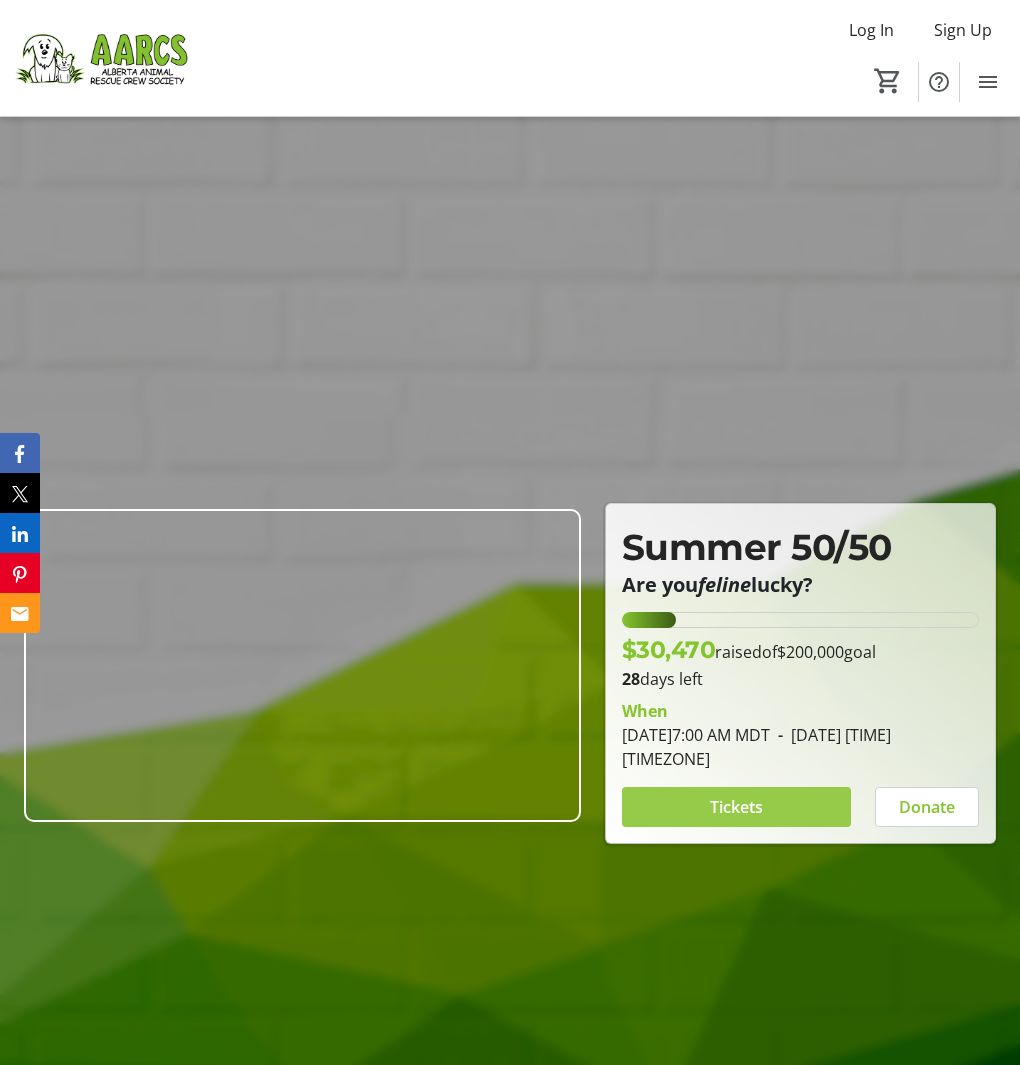 click on "Tickets" at bounding box center (736, 807) 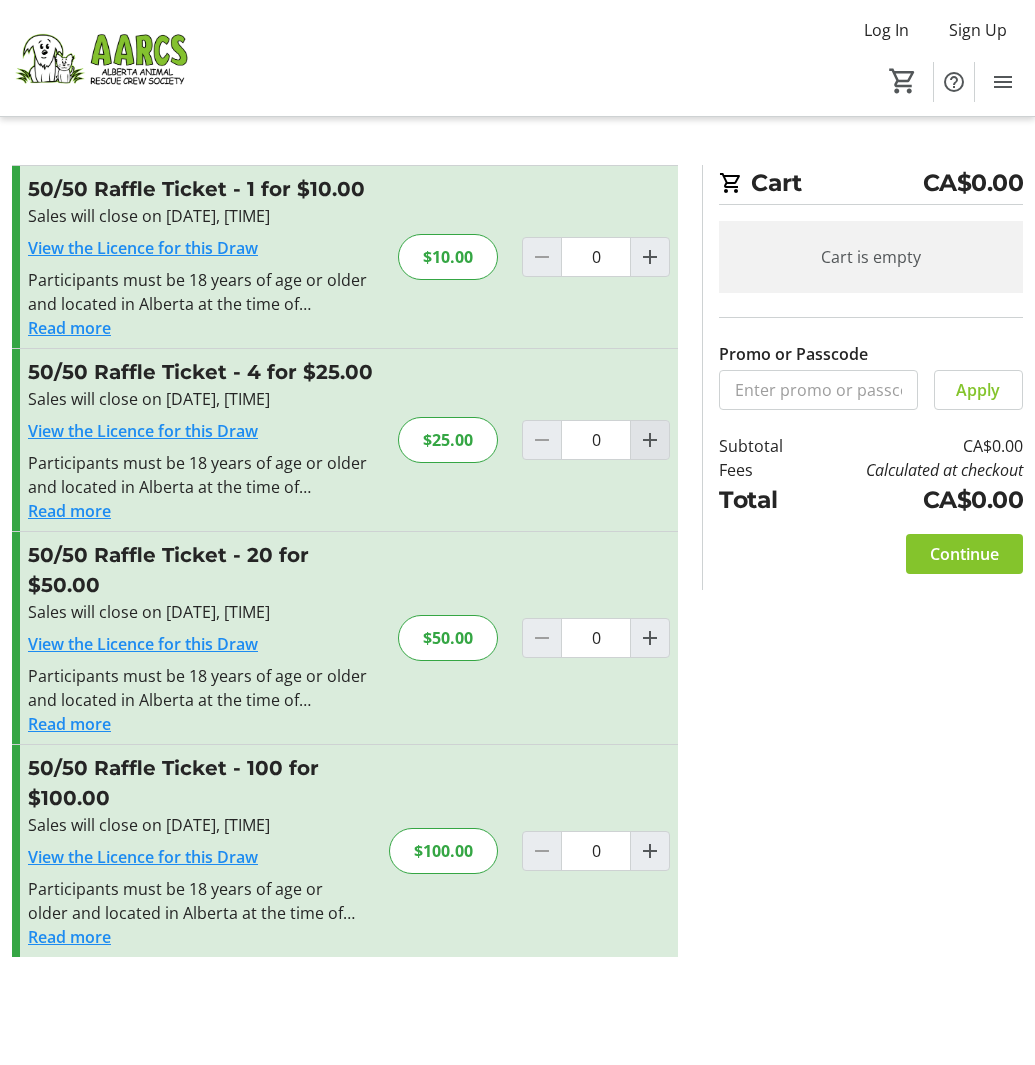 click at bounding box center [650, 257] 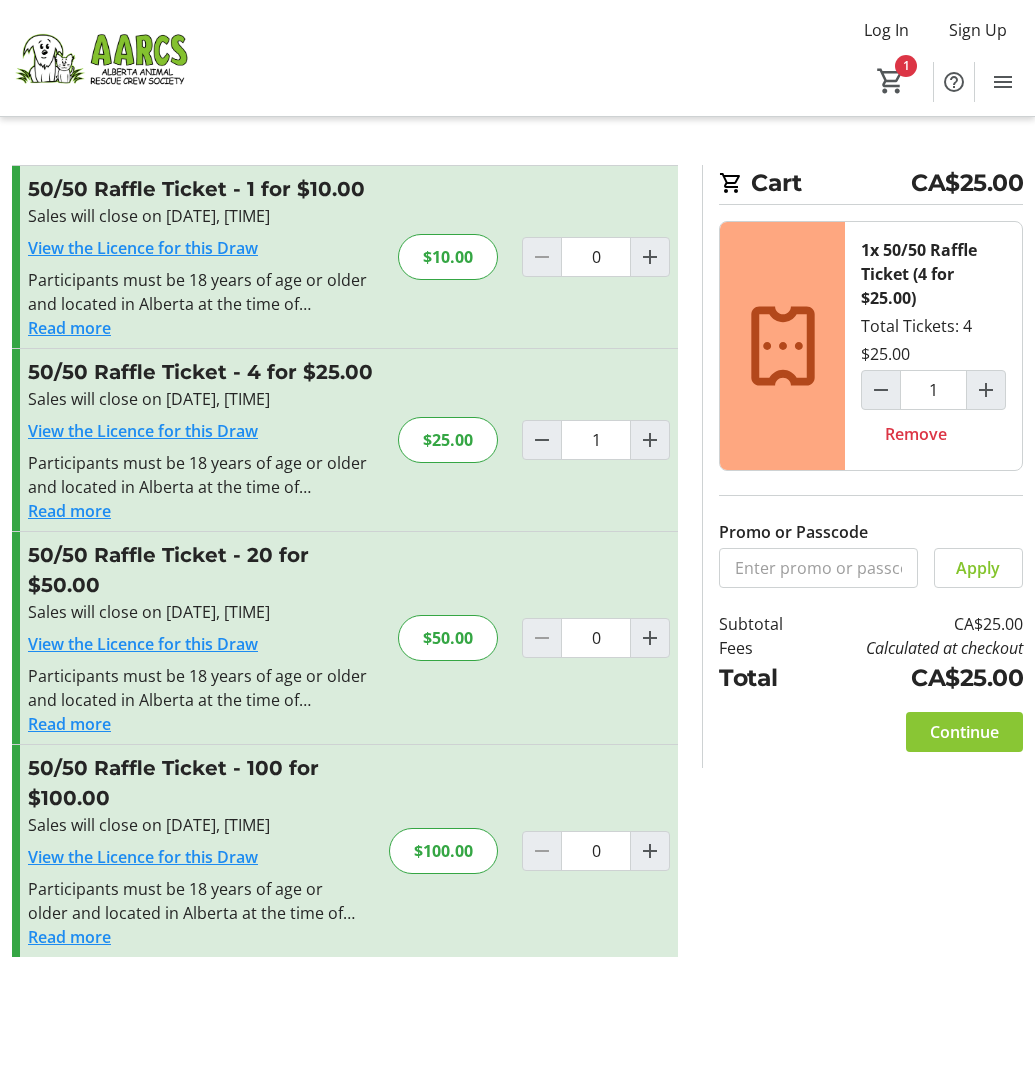 click on "Continue" at bounding box center [964, 732] 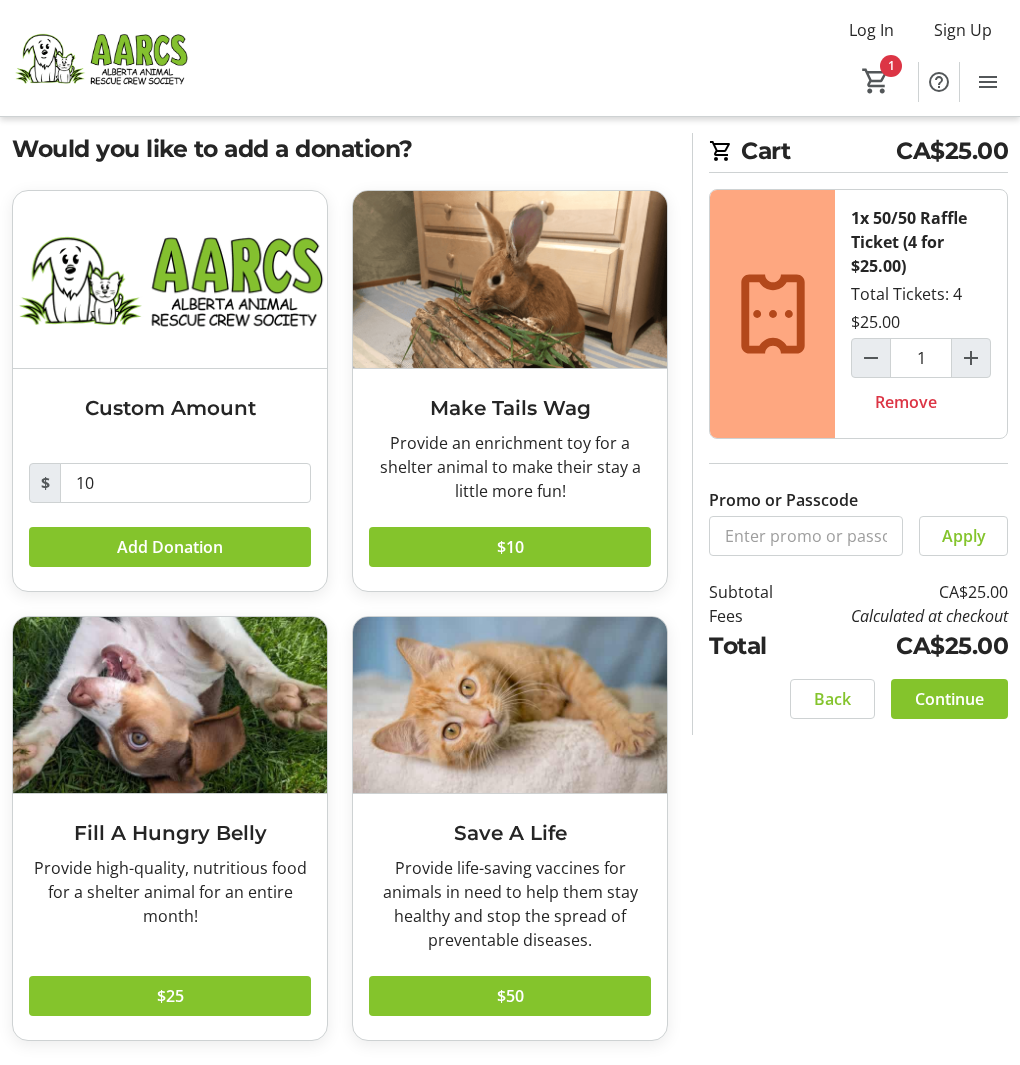 scroll, scrollTop: 35, scrollLeft: 0, axis: vertical 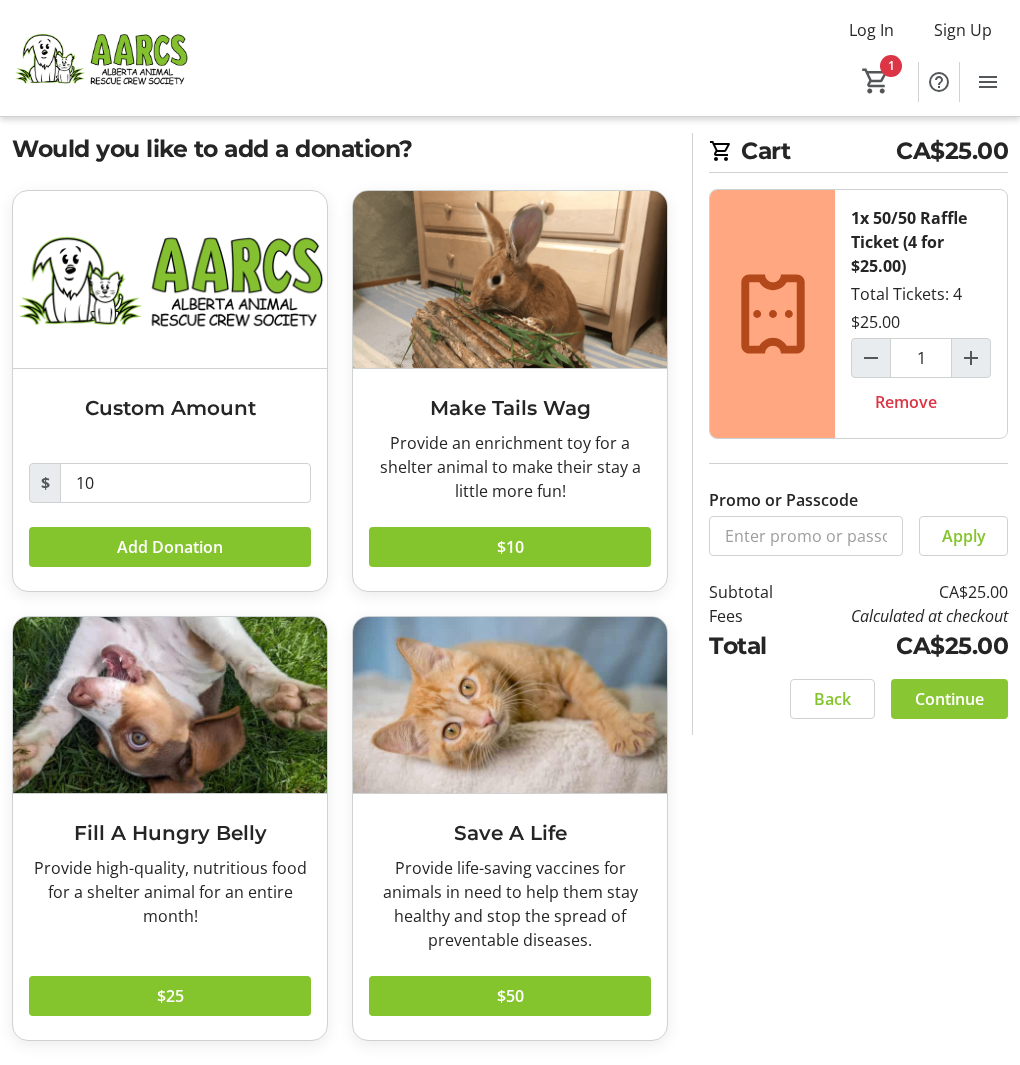 click on "Continue" at bounding box center (949, 699) 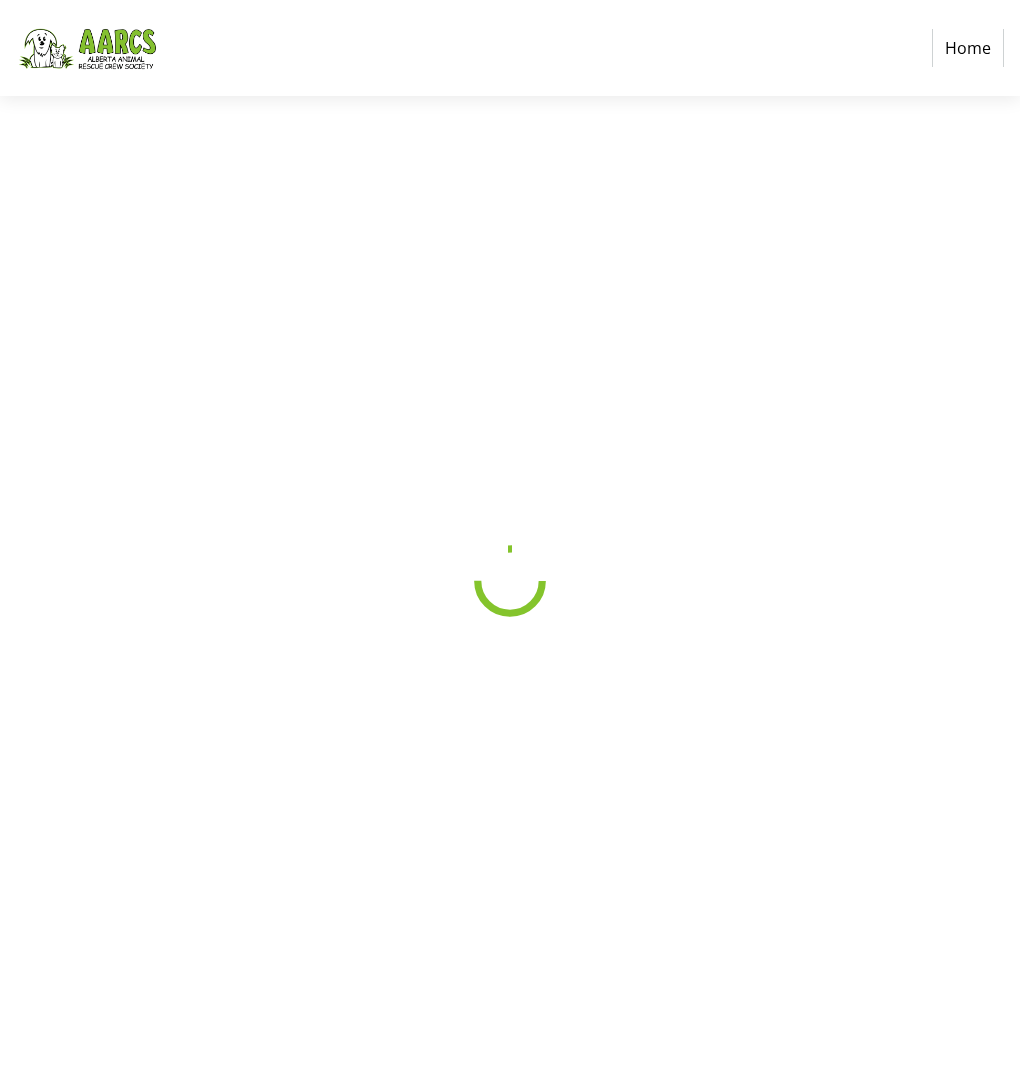scroll, scrollTop: 0, scrollLeft: 0, axis: both 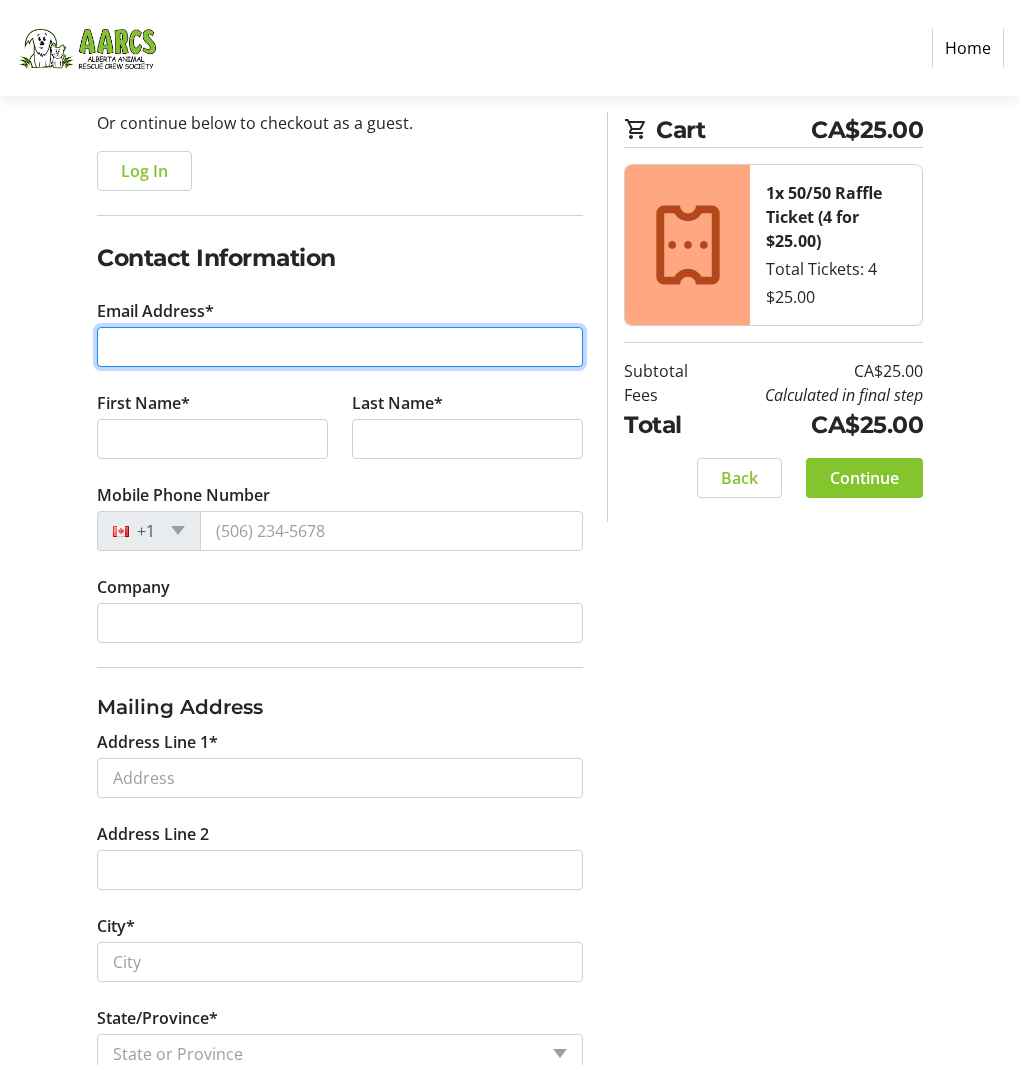 click on "Email Address*" at bounding box center (340, 347) 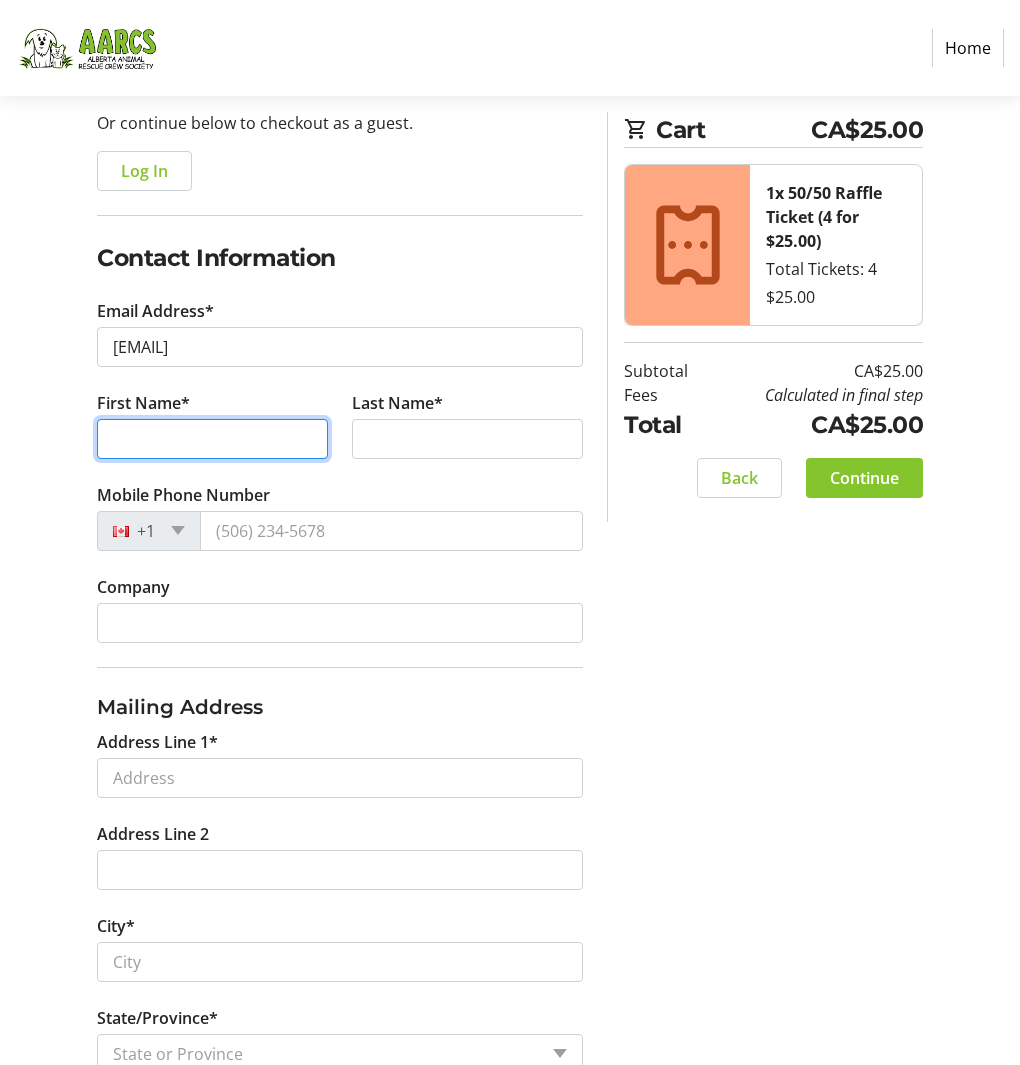 type on "[FIRST]" 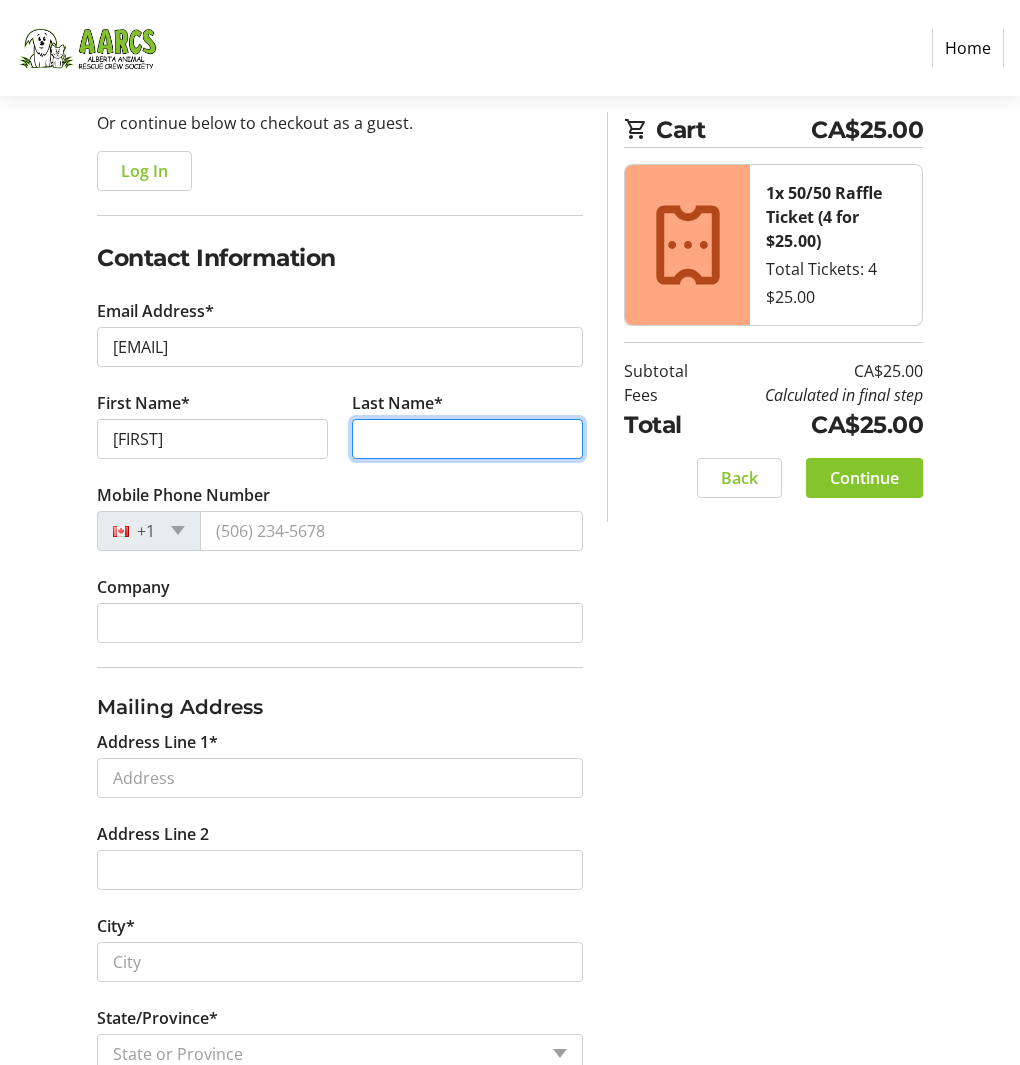 type on "[LAST]" 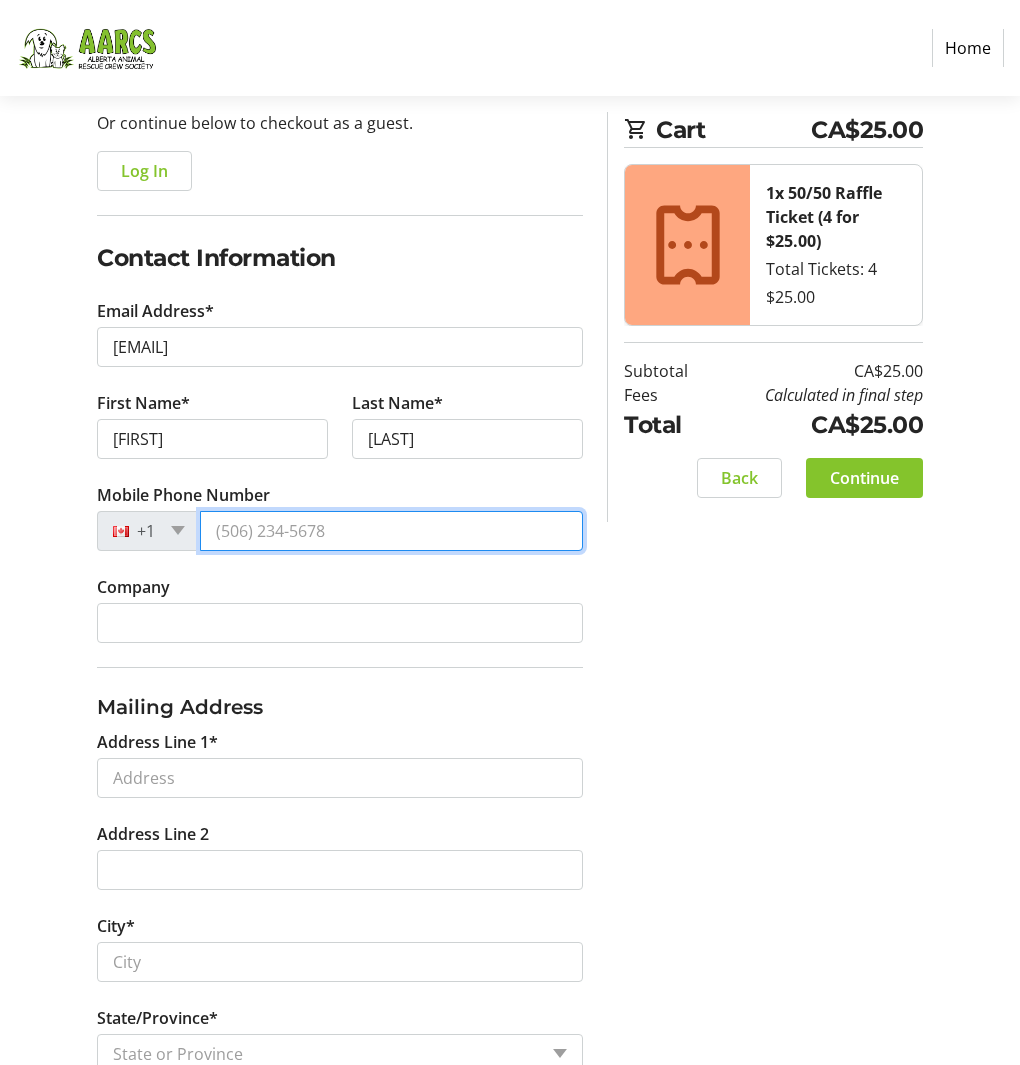 type on "([PHONE])" 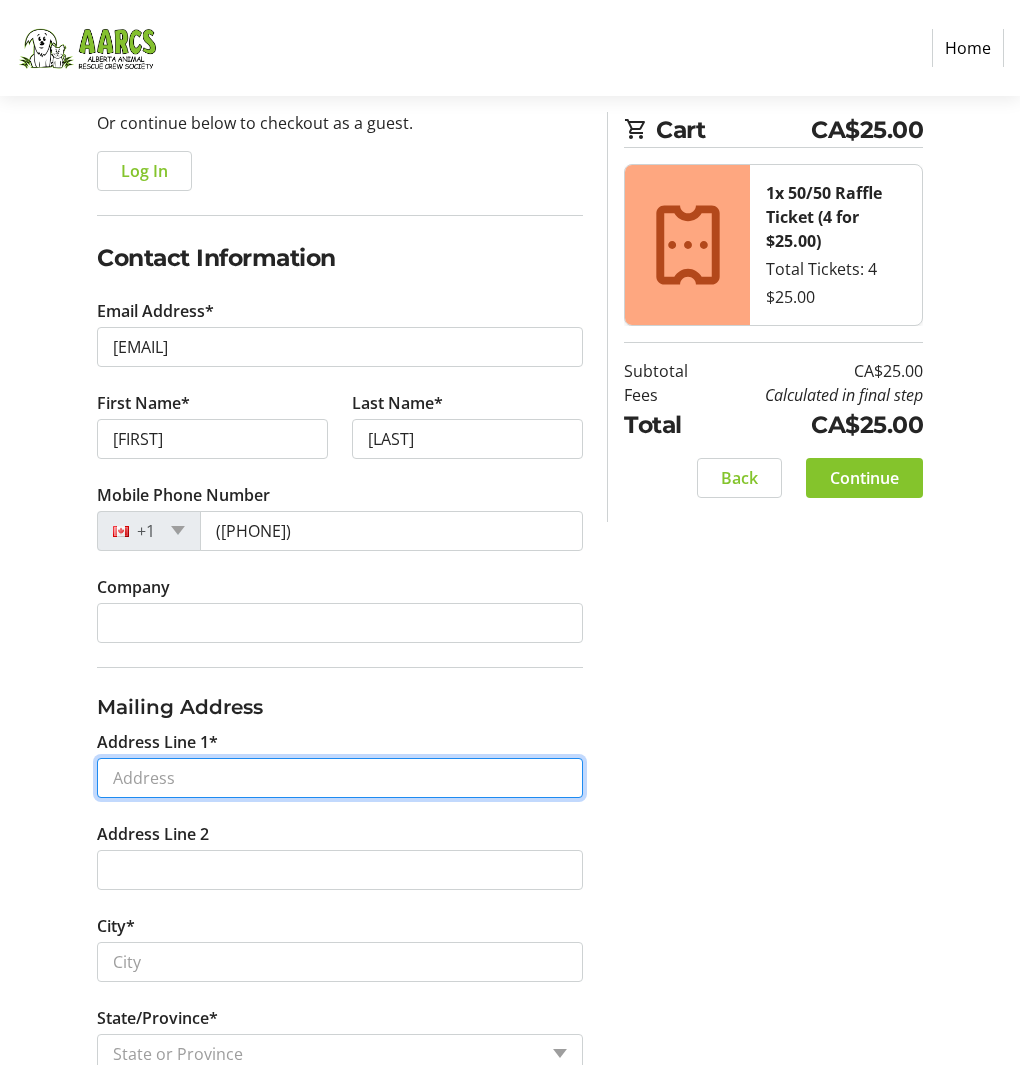type on "[NUMBER] [STREET]" 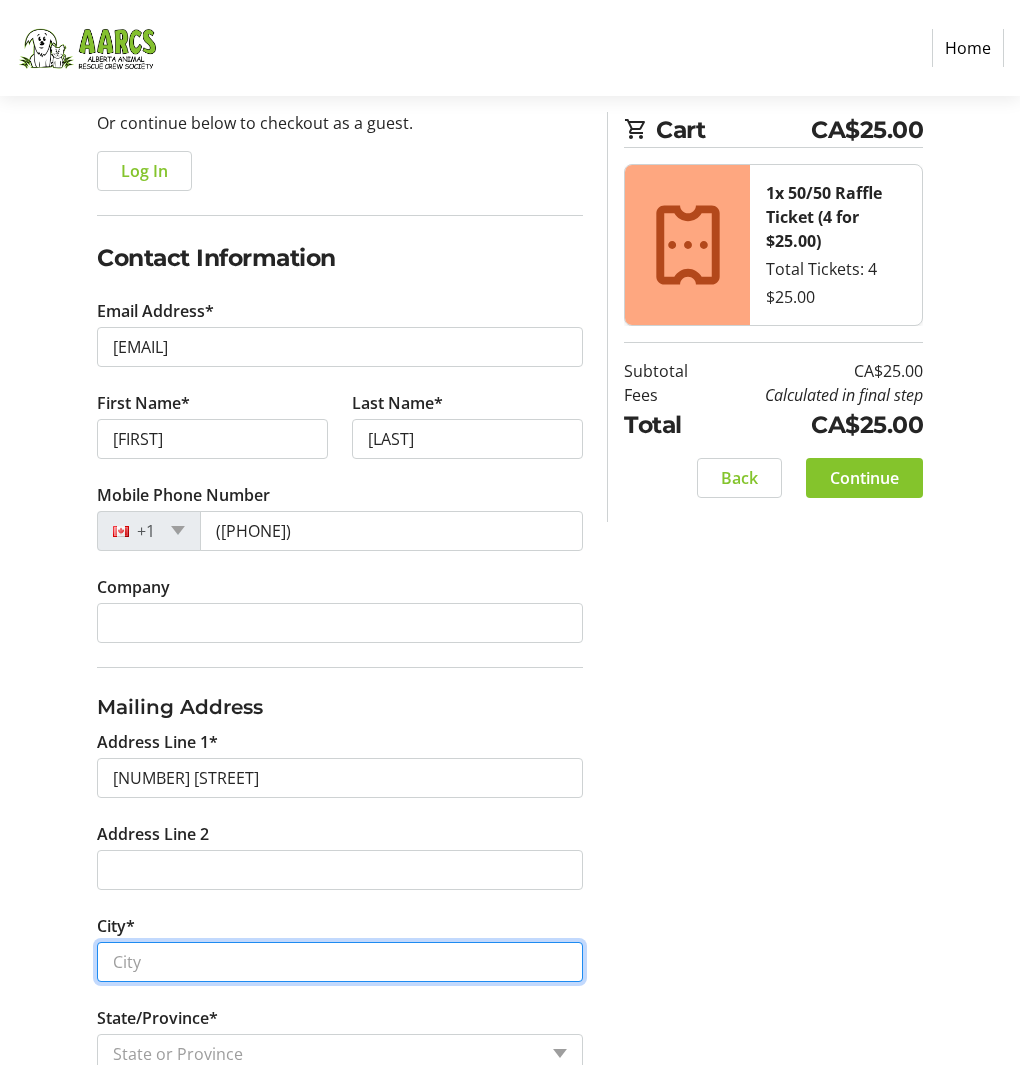 type on "[CITY]" 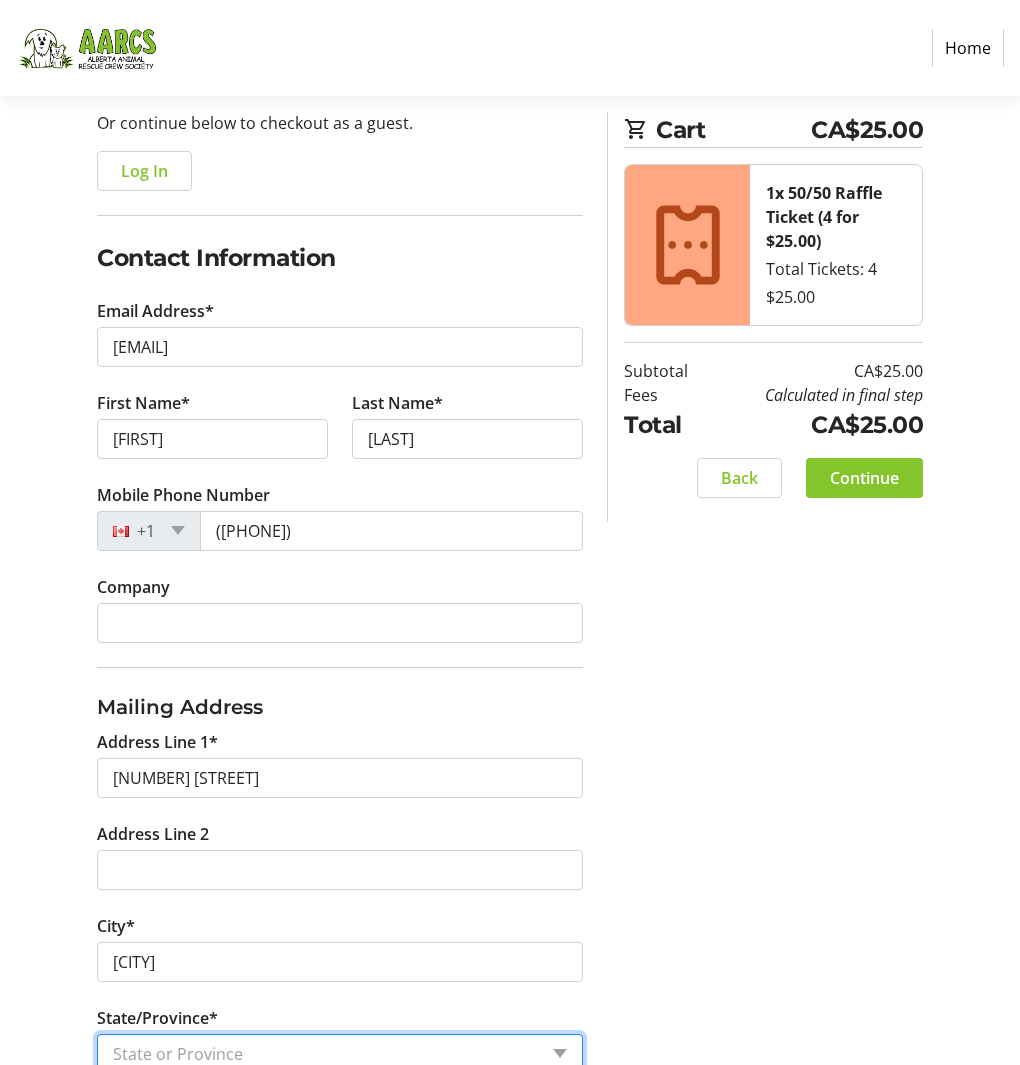 select on "[PROVINCE]" 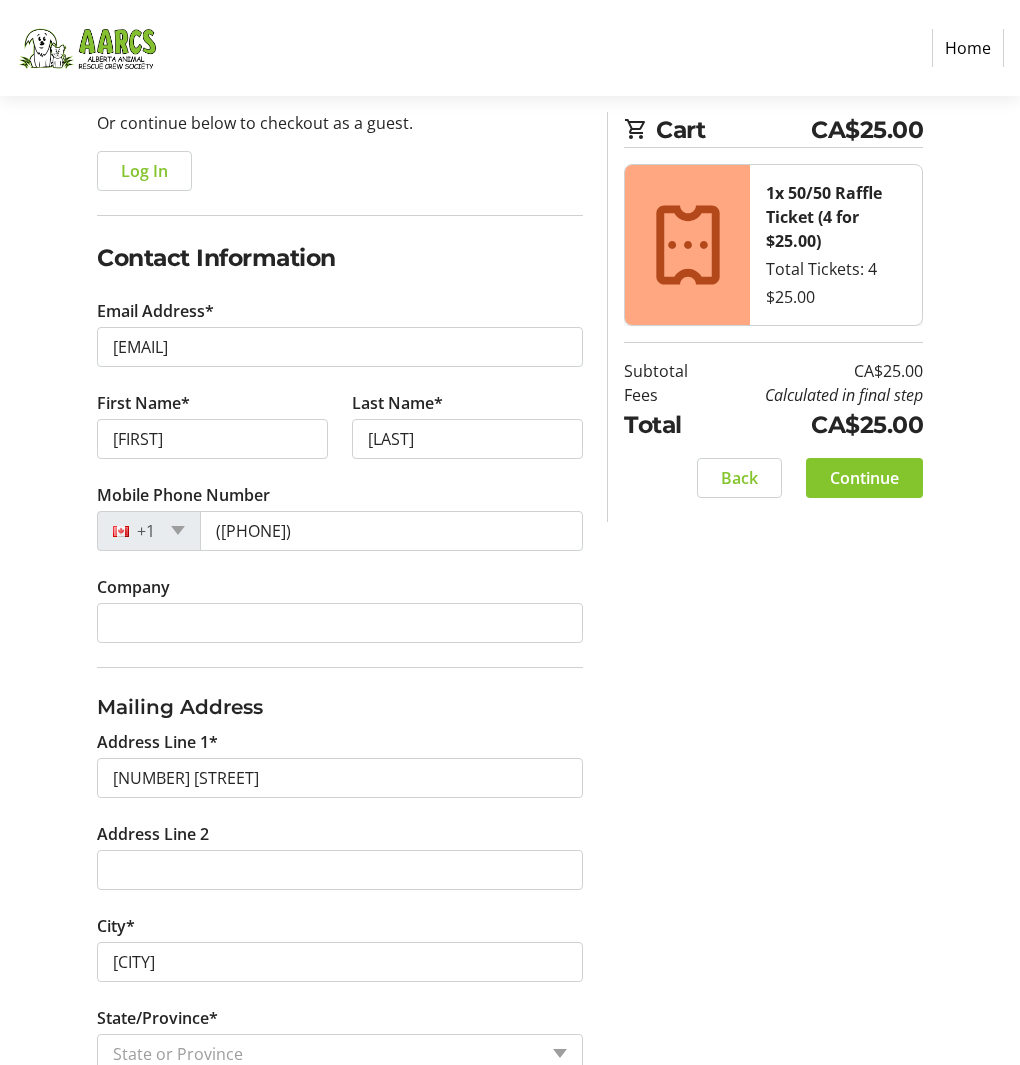 type on "[POSTAL_CODE]" 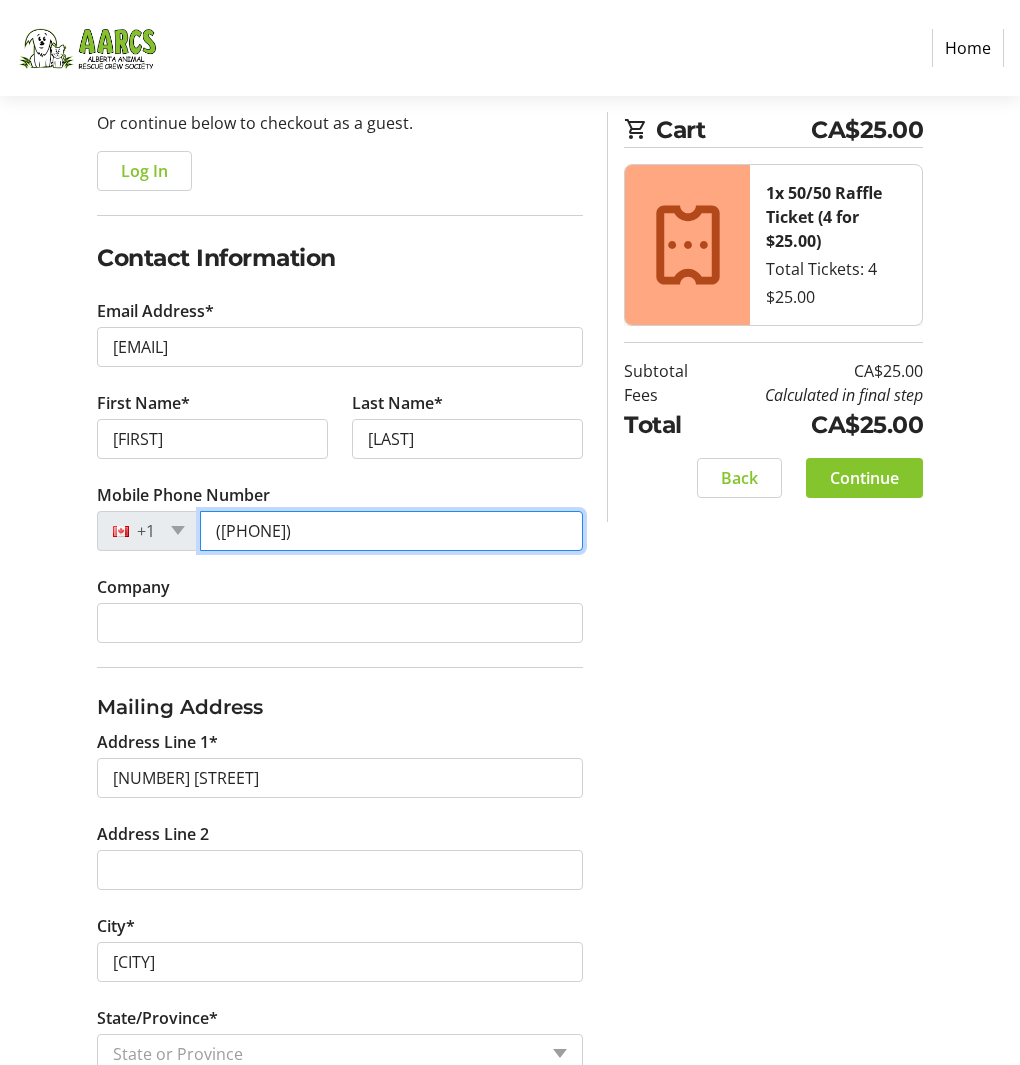 click on "([PHONE])" at bounding box center (391, 531) 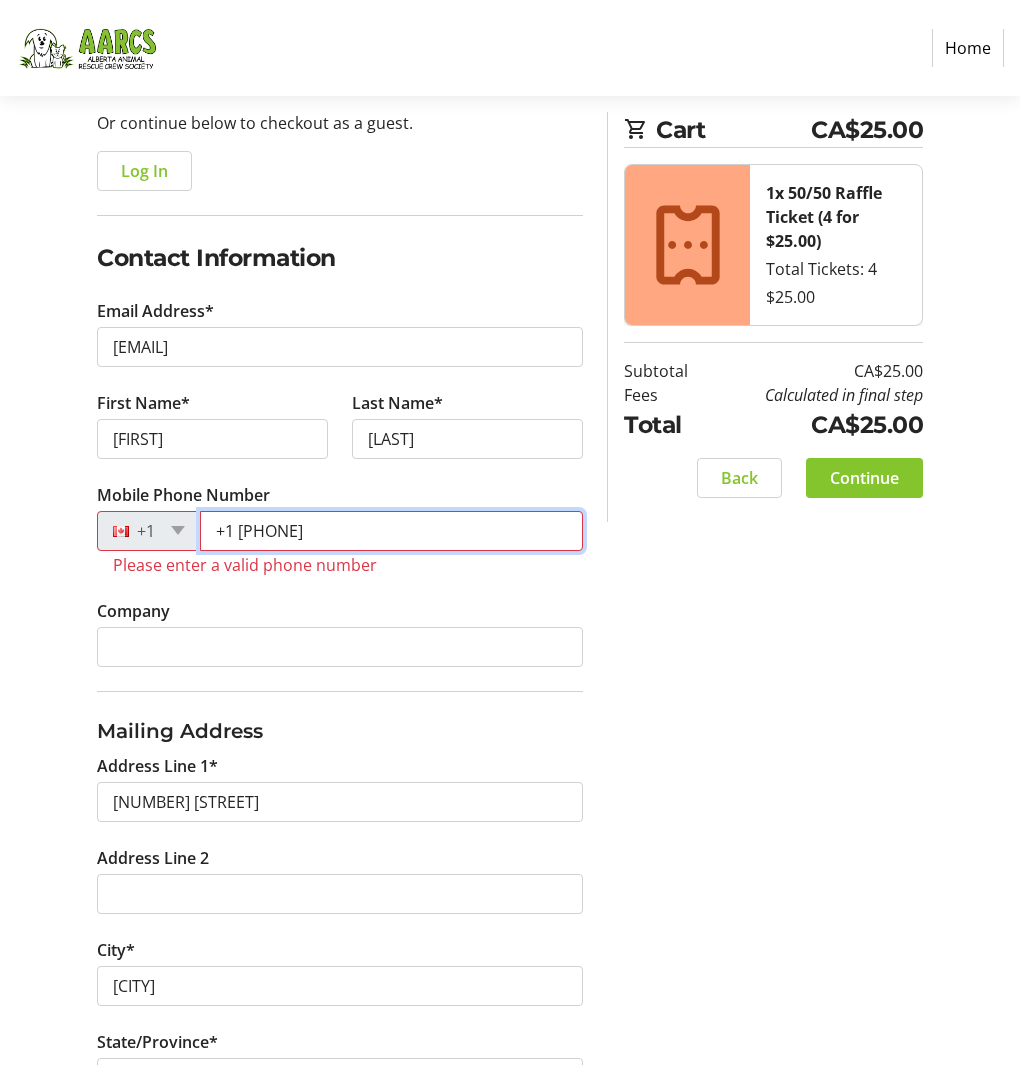 click on "+1 [PHONE]" at bounding box center [391, 531] 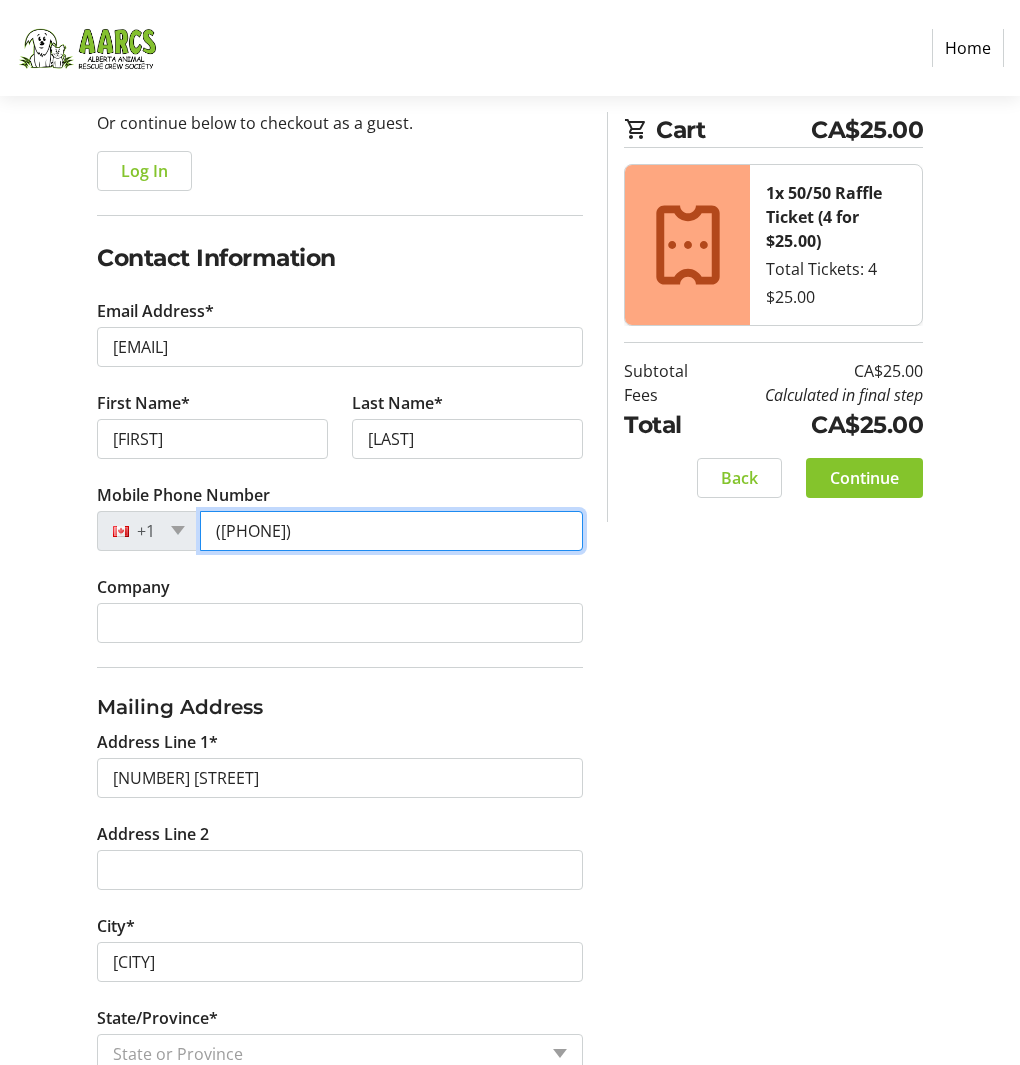type on "([PHONE])" 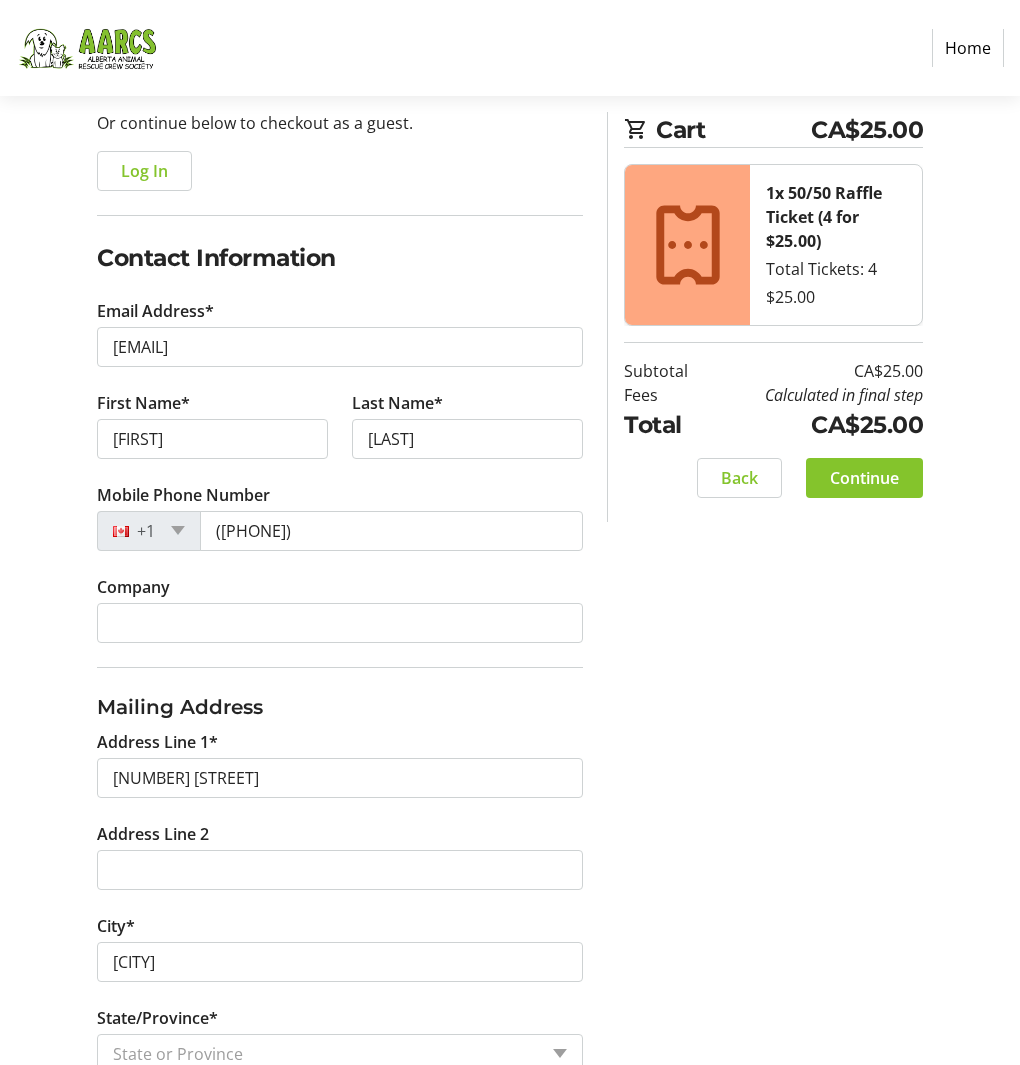click on "Log In to Your Account (Optional) Or continue below to checkout as a guest.  Log In  Contact Information Email Address* [EMAIL] First Name* [FIRST] Last Name* [LAST]  Mobile Phone Number  +1 ([PHONE])  Company  Mailing Address  Address Line 1*  [NUMBER] [STREET]  Address Line 2   City*  [CITY]  State/Province*  State or Province  State or Province   Alberta   British Columbia   Manitoba   New Brunswick   Newfoundland and Labrador   Nova Scotia   Ontario   Prince Edward Island   Quebec   Saskatchewan   Northwest Territories   Nunavut   Yukon   Zip Code/Postal Code*  [POSTAL_CODE]  Country*  Country Country  Afghanistan   Åland Islands   Albania   Algeria   American Samoa   Andorra   Angola   Anguilla   Antarctica   Antigua and Barbuda   Argentina   Armenia   Aruba   Australia   Austria   Azerbaijan   The Bahamas   Bahrain   Bangladesh   Barbados   Belarus   Belgium   Belize   Benin   Bermuda   Bhutan   Bolivia   Bonaire   Bosnia and Herzegovina   Botswana   Bouvet Island   Brazil   Brunei  Cart" at bounding box center [510, 745] 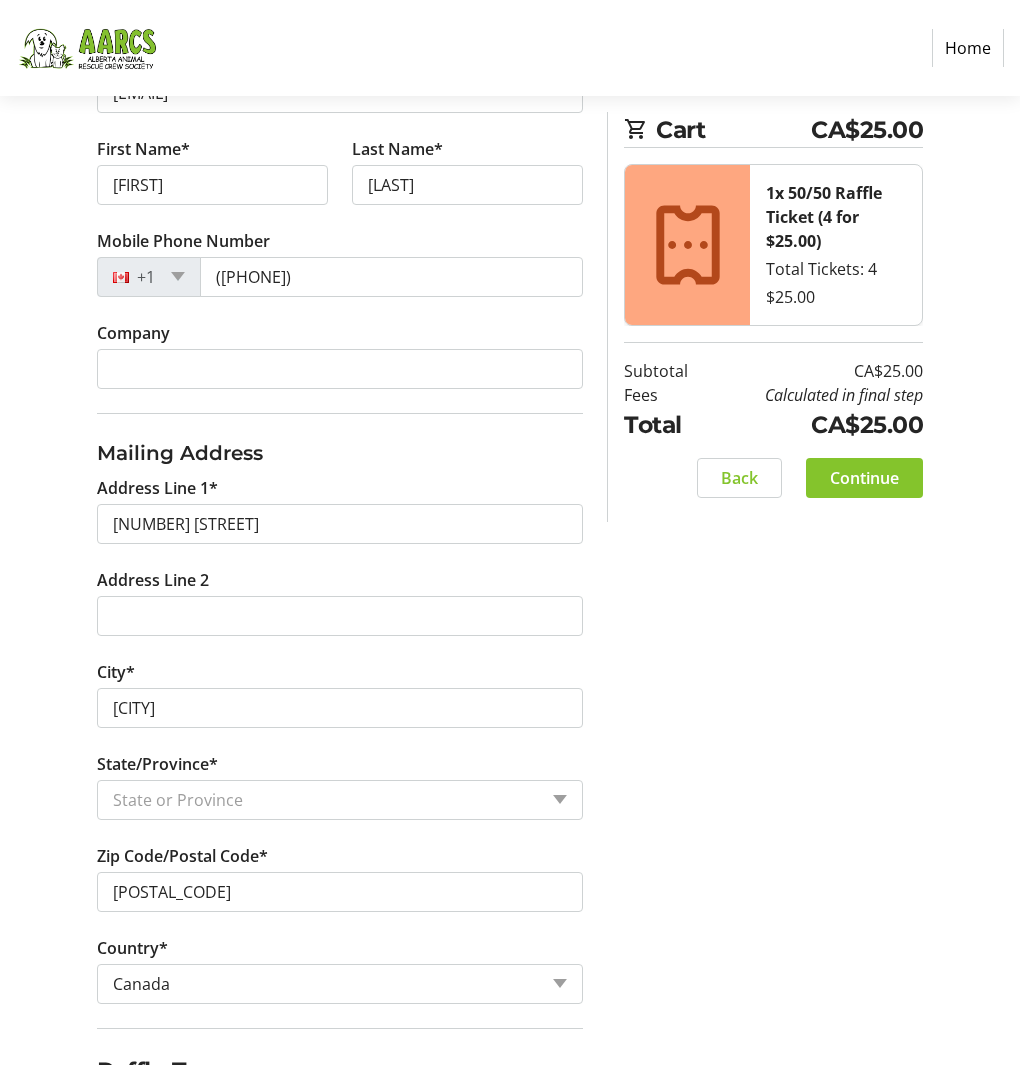 scroll, scrollTop: 566, scrollLeft: 0, axis: vertical 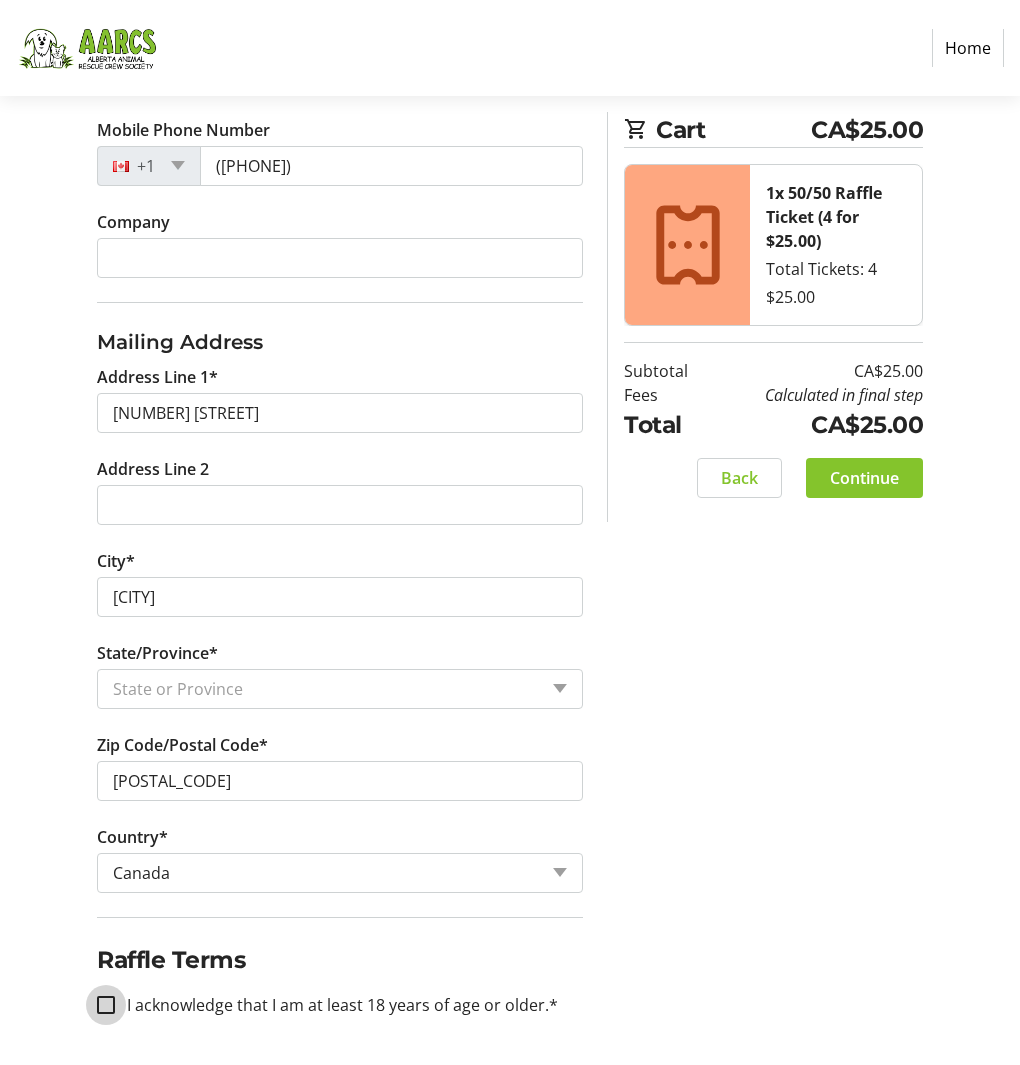 click on "I acknowledge that I am at least 18 years of age or older.*" at bounding box center [106, 1005] 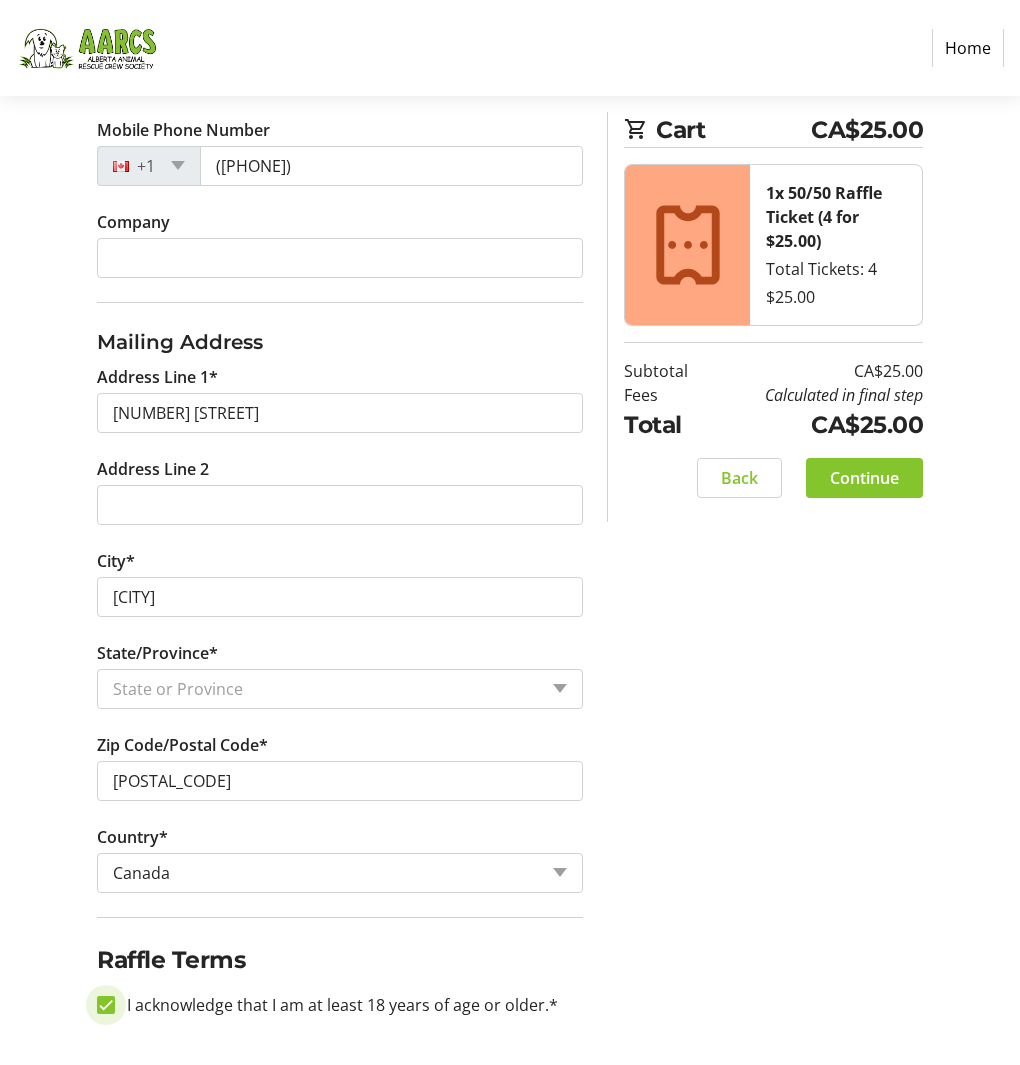 checkbox on "true" 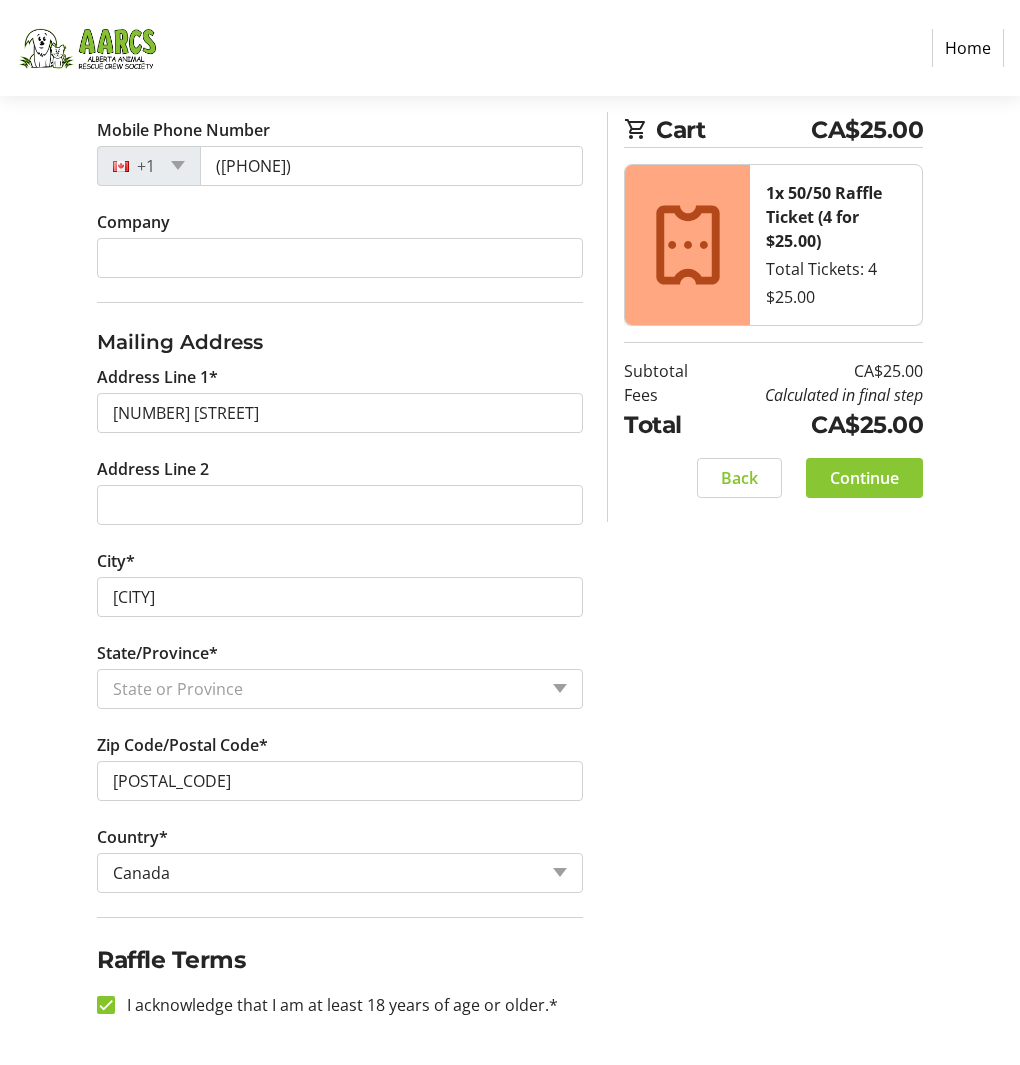 click on "Continue" at bounding box center (864, 478) 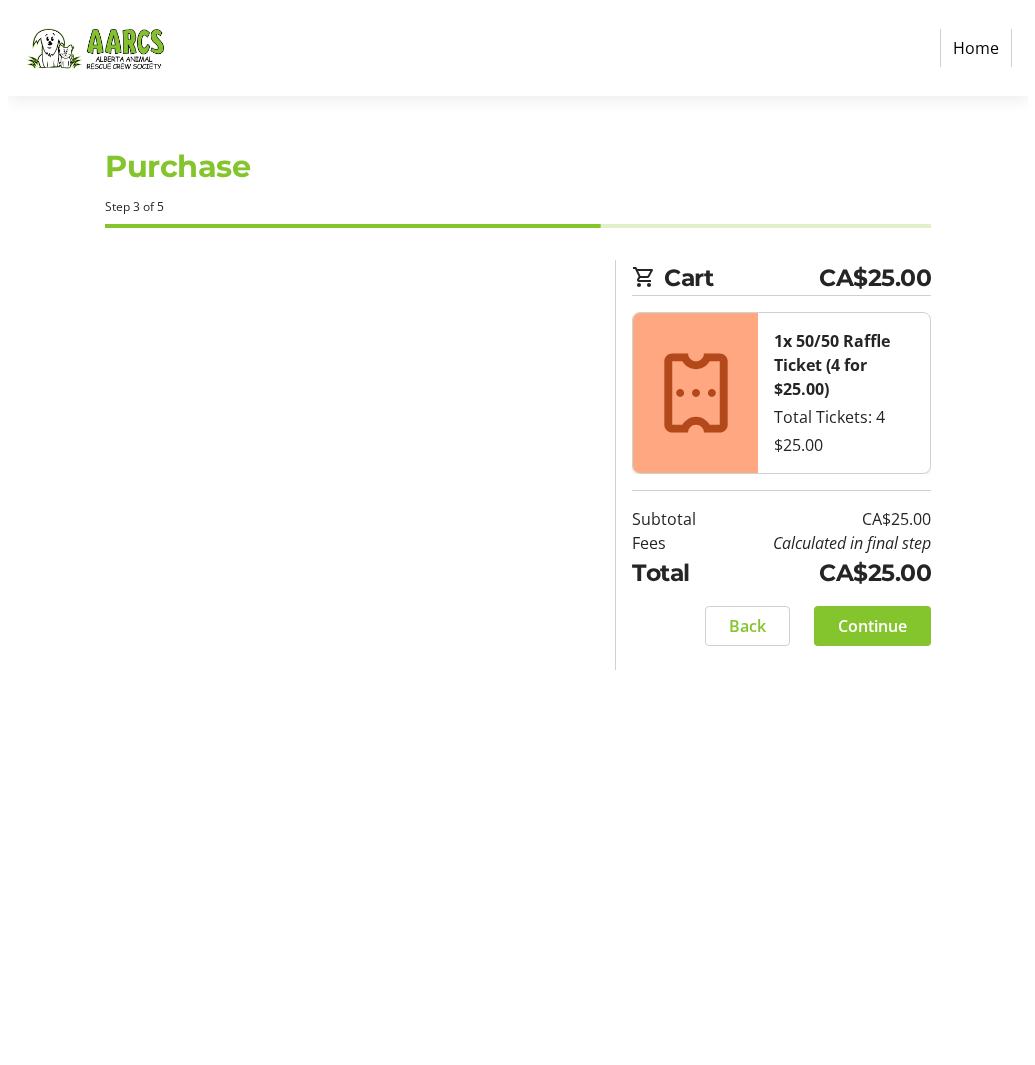 scroll, scrollTop: 0, scrollLeft: 0, axis: both 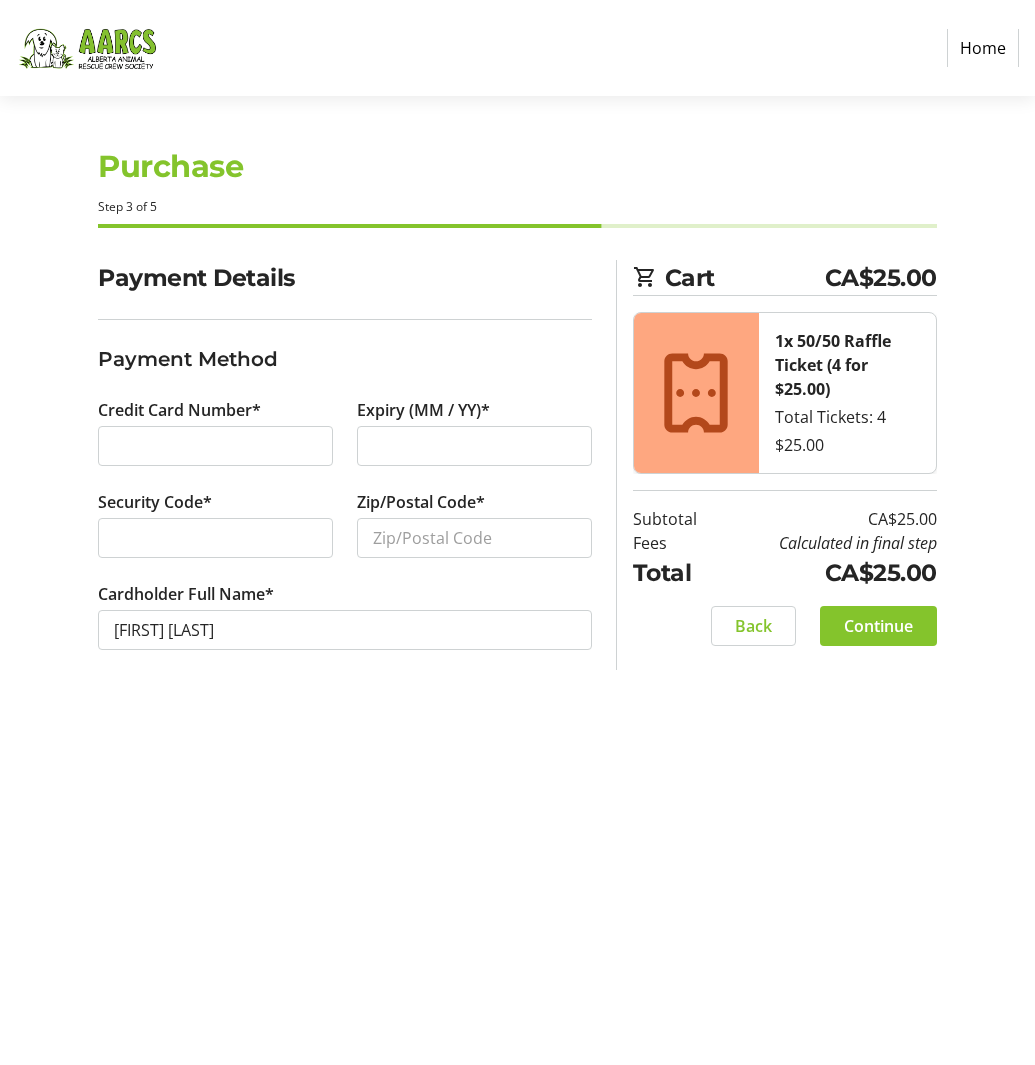 click on "Credit Card Number*" at bounding box center [215, 444] 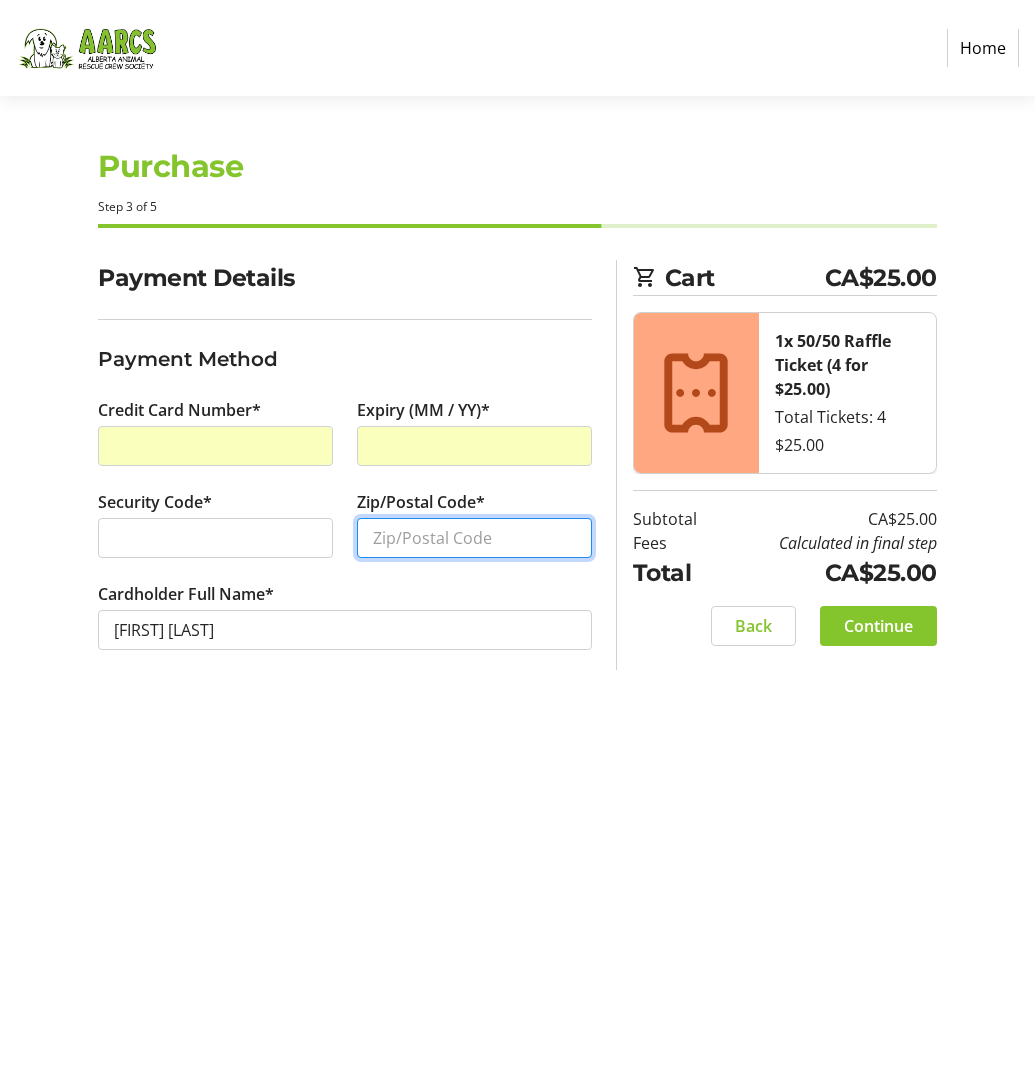 click on "Zip/Postal Code*" at bounding box center [474, 538] 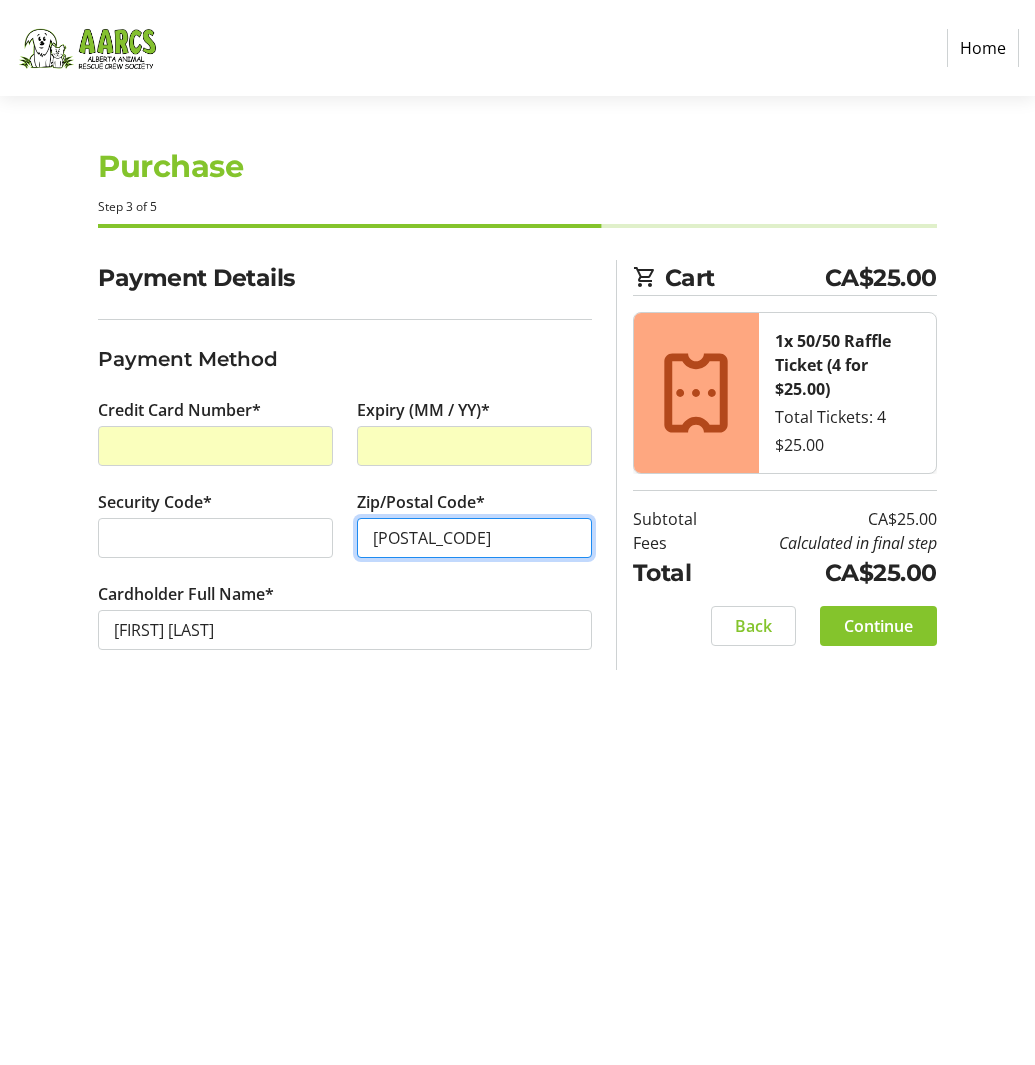 type on "[POSTAL_CODE]" 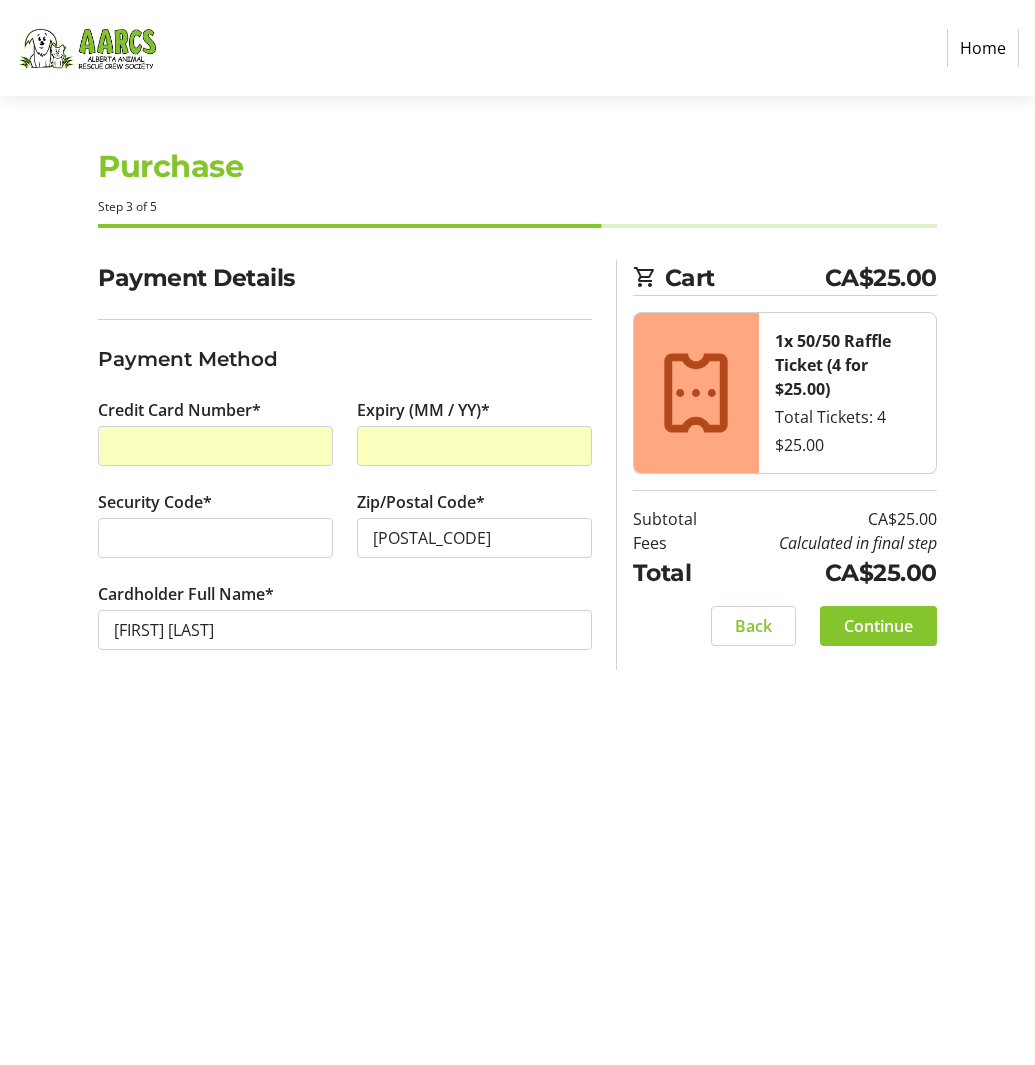 click on "Purchase Step 3 of 5 Cart CA[PRICE] 1x 50/50 Raffle Ticket (4 for [PRICE]) Total Tickets: 4  [PRICE]  Subtotal  CA[PRICE]  Fees  Calculated in final step  Total  CA[PRICE]   Close  Payment Details Payment Method Credit Card Number* Expiry (MM / YY)* [DATE] Security Code* Zip/Postal Code* [POSTAL_CODE] Cardholder Full Name* [FIRST] [LAST] Cart CA[PRICE] 1x 50/50 Raffle Ticket (4 for [PRICE]) Total Tickets: 4  [PRICE]  Subtotal  CA[PRICE]  Fees  Calculated in final step  Total  CA[PRICE]   Back   Continue   Back   Continue" at bounding box center [517, 580] 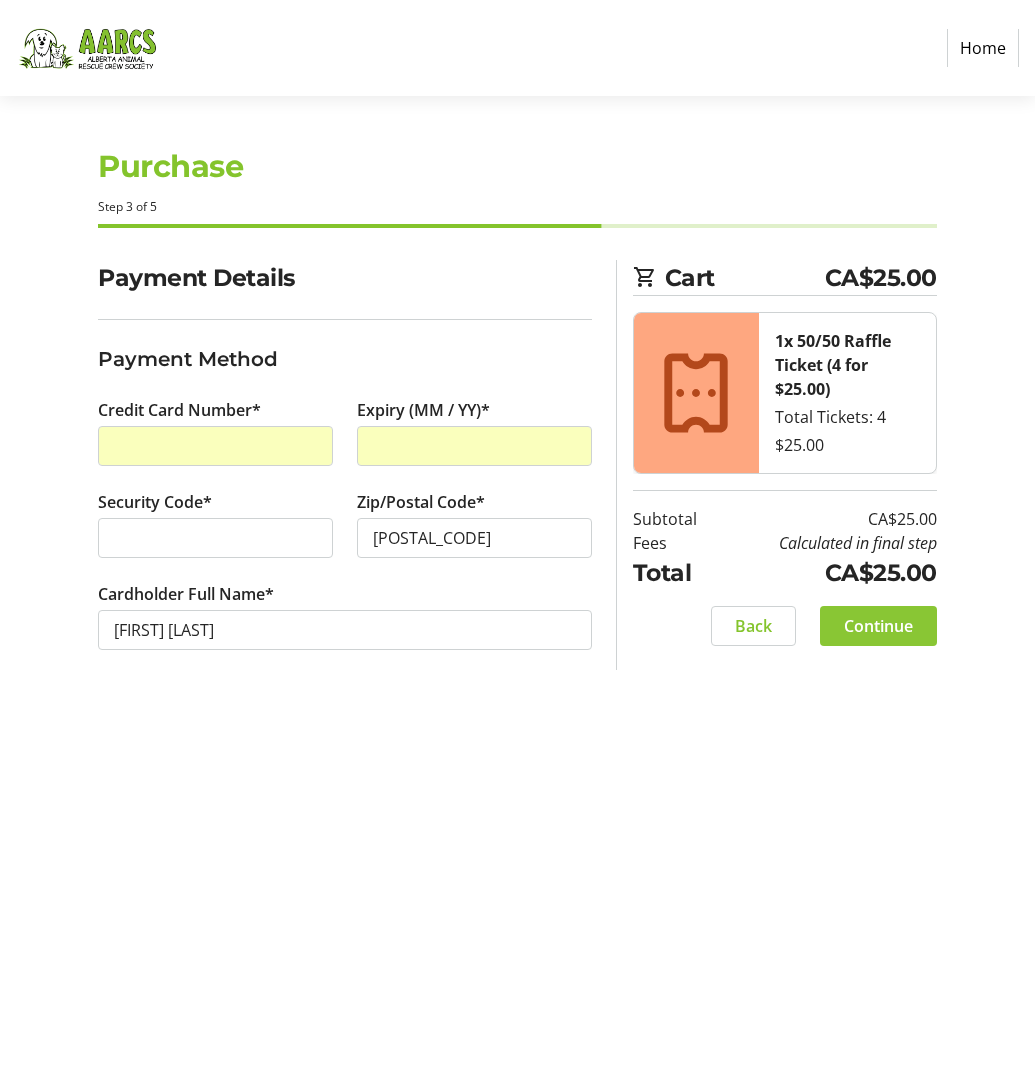 click on "Continue" at bounding box center [878, 626] 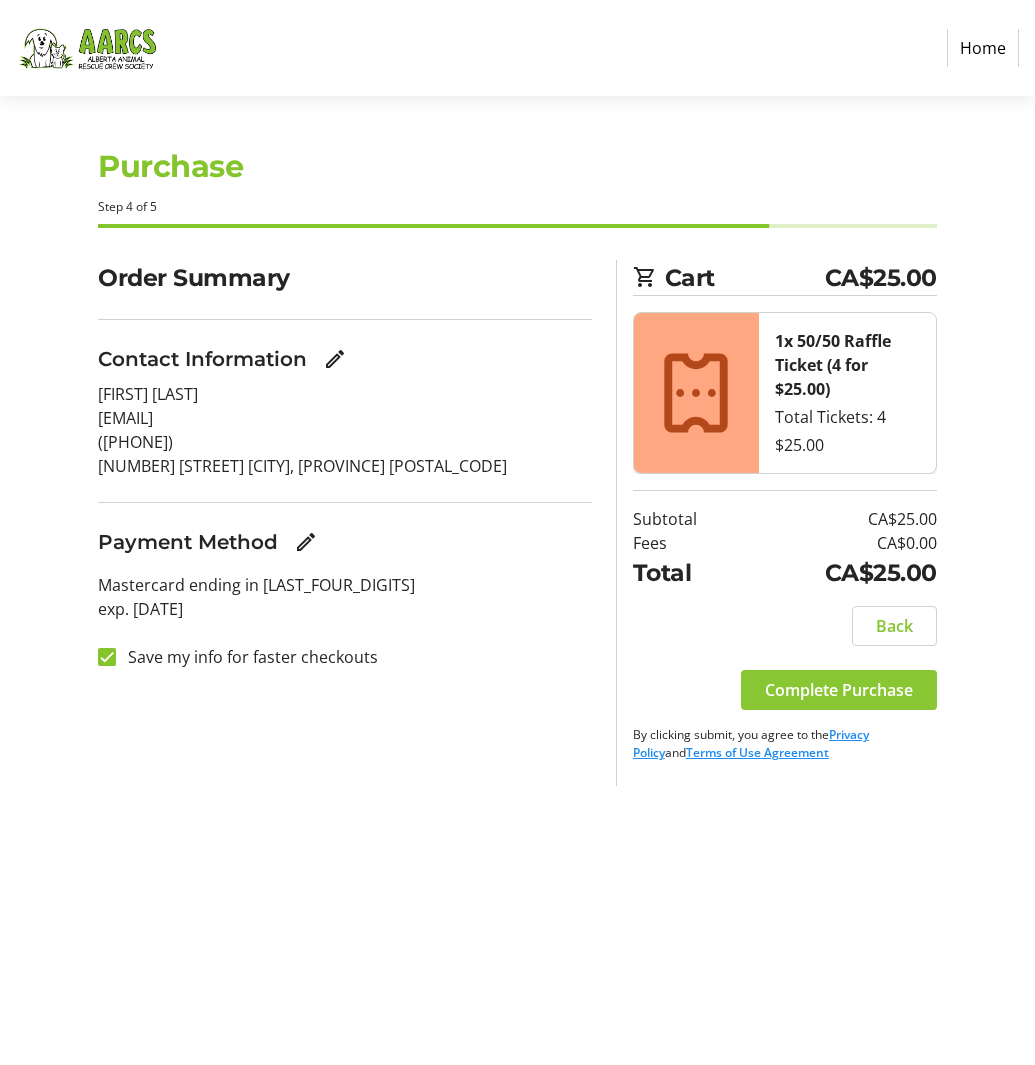 click on "Complete Purchase" at bounding box center (839, 690) 